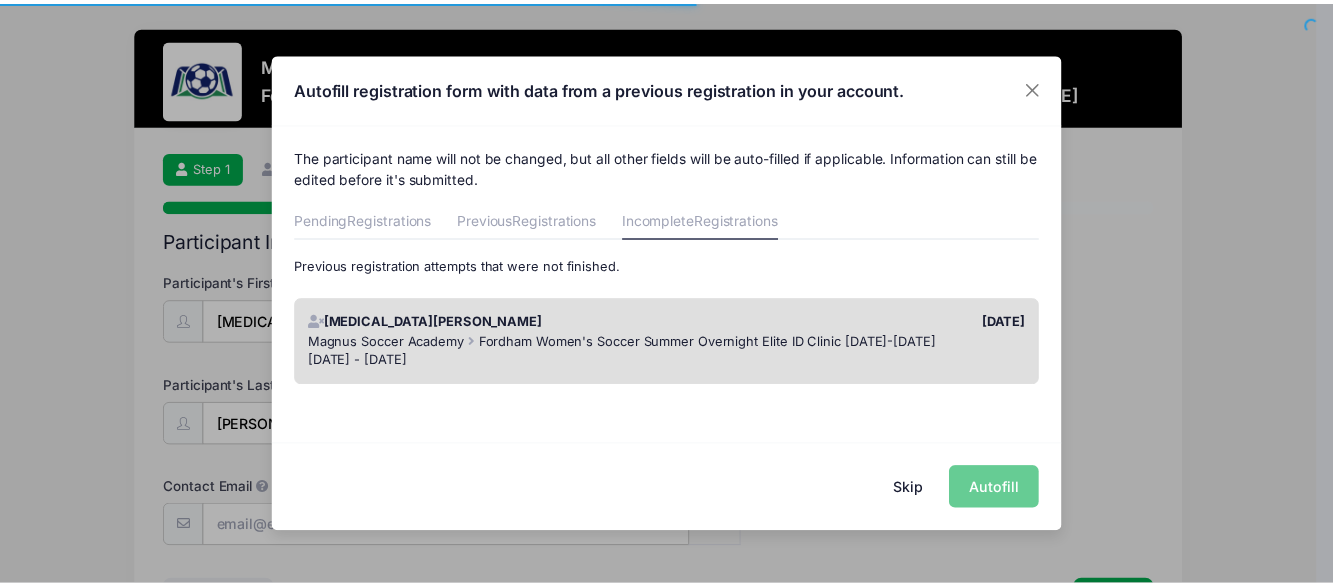 scroll, scrollTop: 0, scrollLeft: 0, axis: both 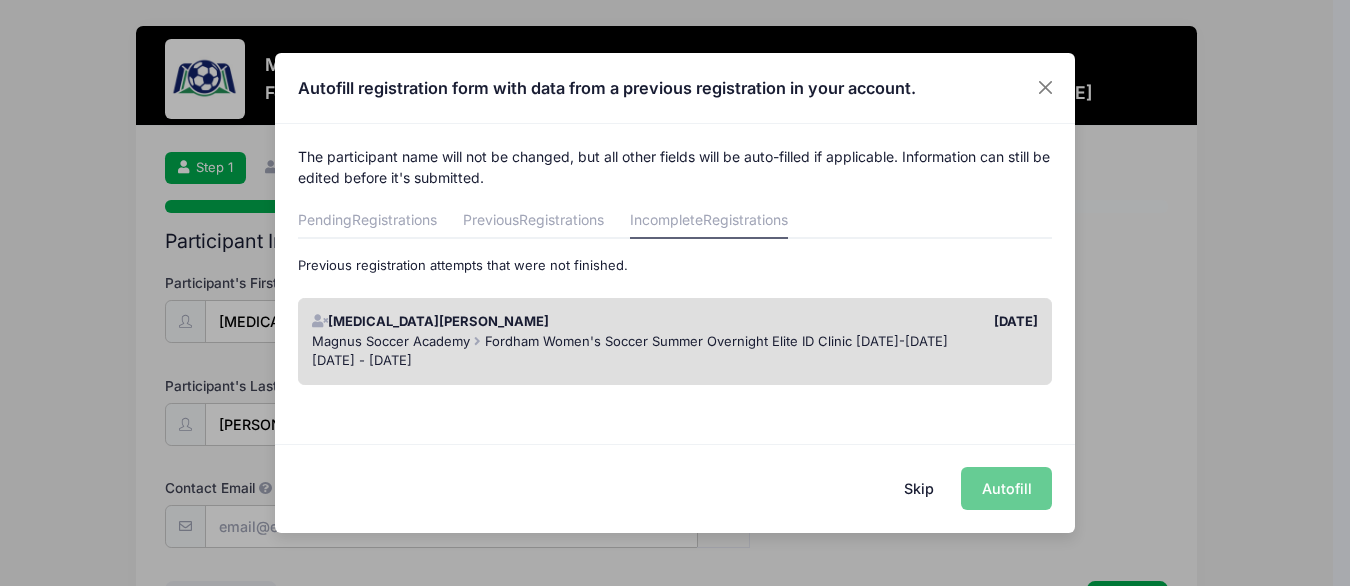click on "Skip" at bounding box center (919, 488) 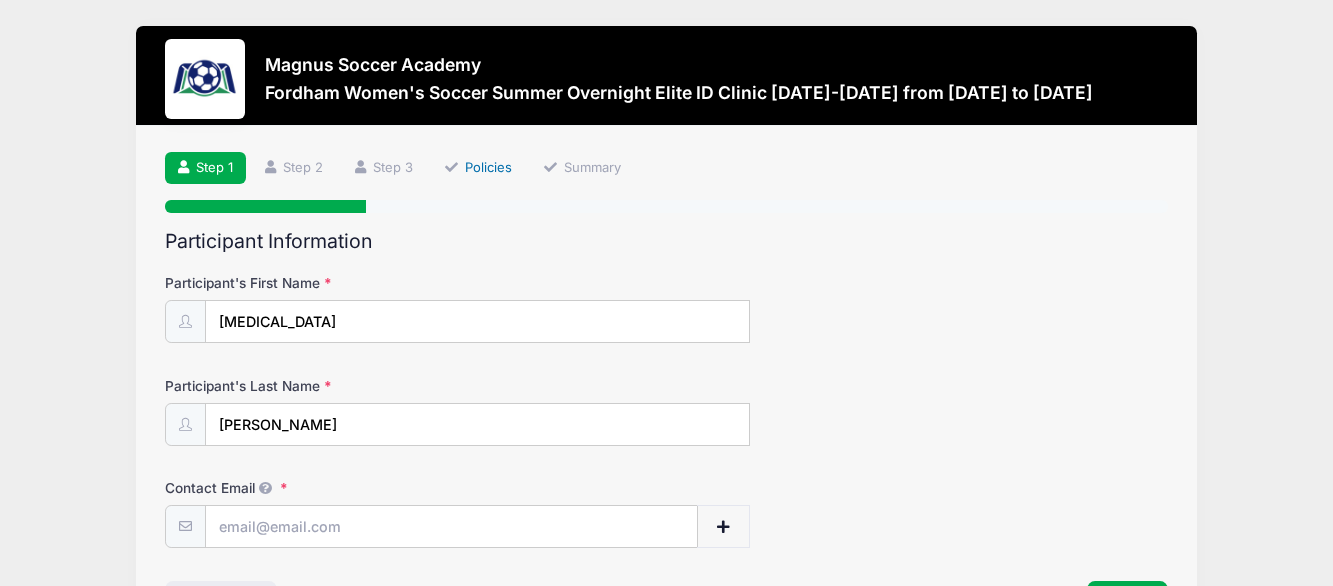 click on "Policies" at bounding box center (478, 168) 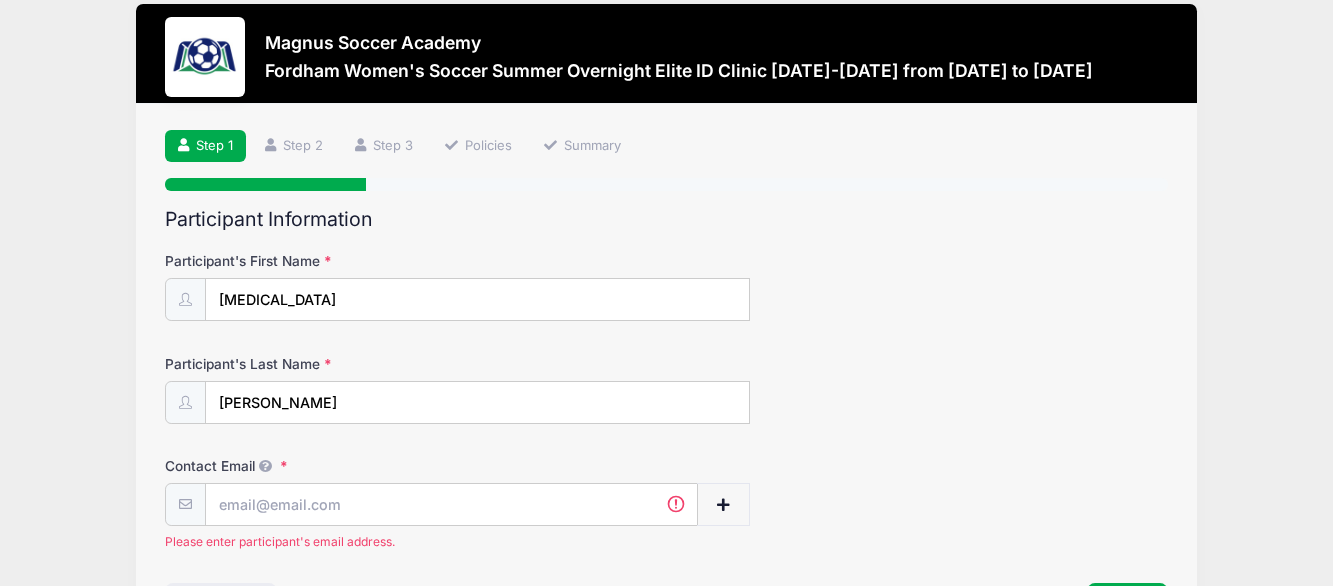 scroll, scrollTop: 0, scrollLeft: 0, axis: both 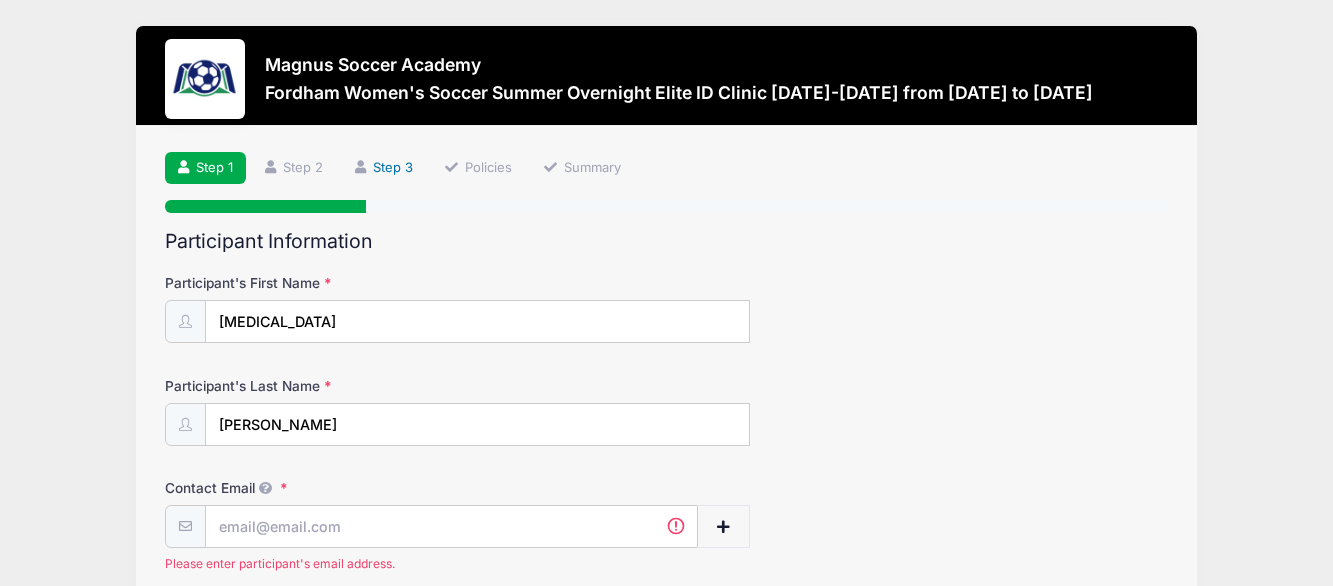 click on "Step 3" at bounding box center [384, 168] 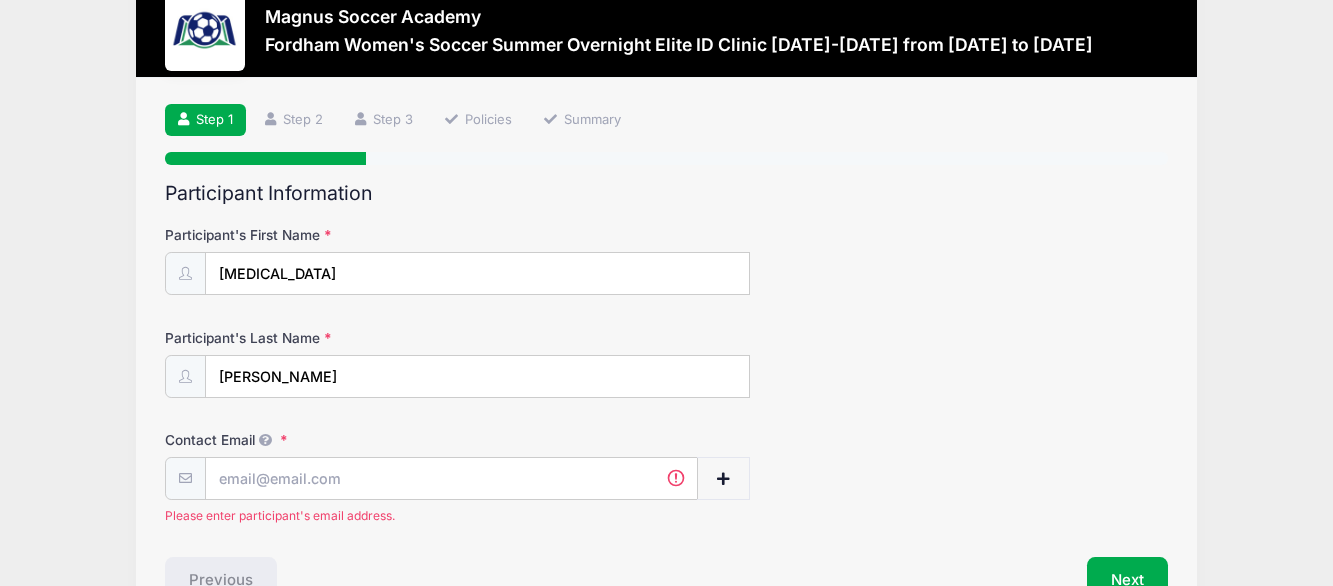 scroll, scrollTop: 0, scrollLeft: 0, axis: both 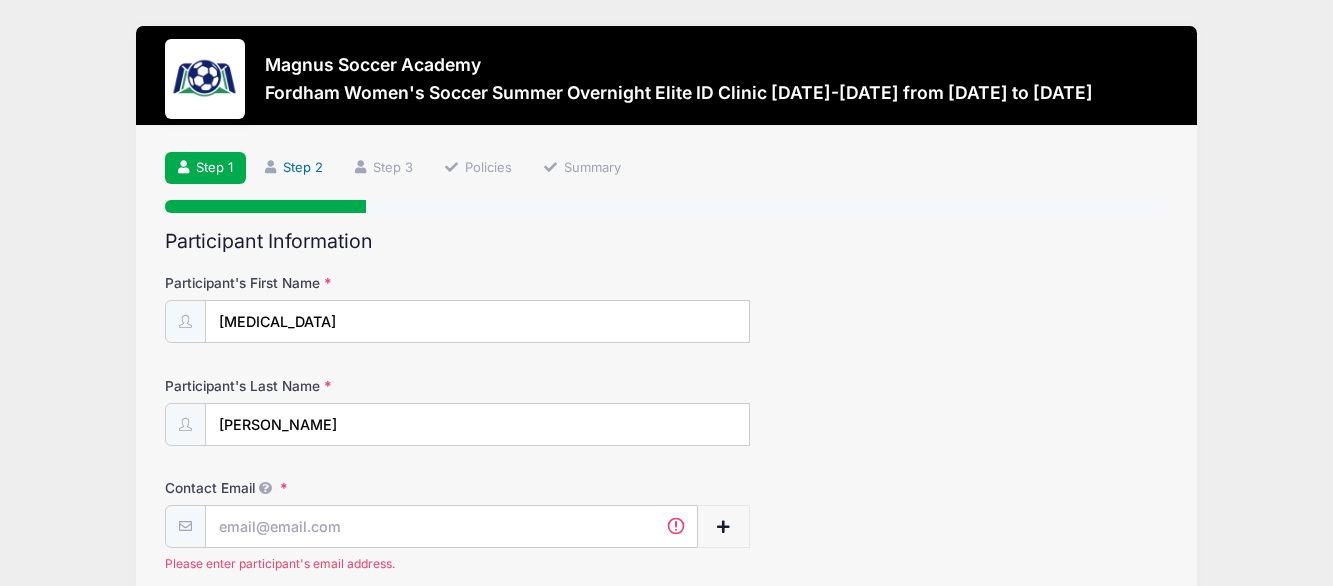 click on "Step 2" at bounding box center (294, 168) 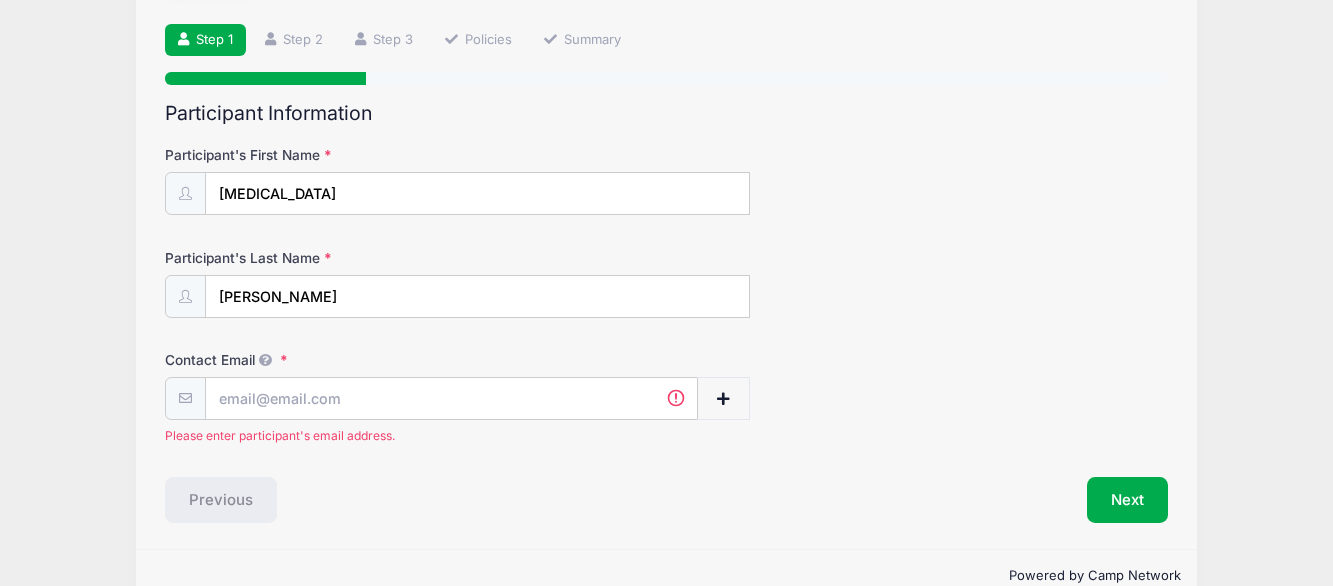 scroll, scrollTop: 169, scrollLeft: 0, axis: vertical 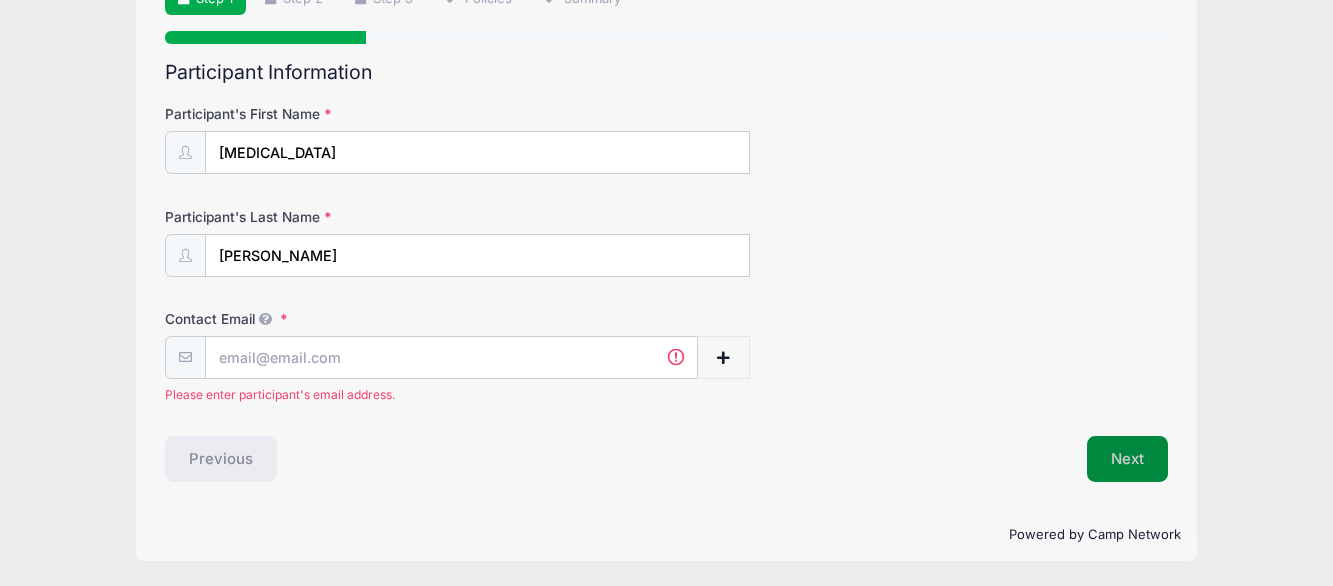 click on "Next" at bounding box center [1127, 459] 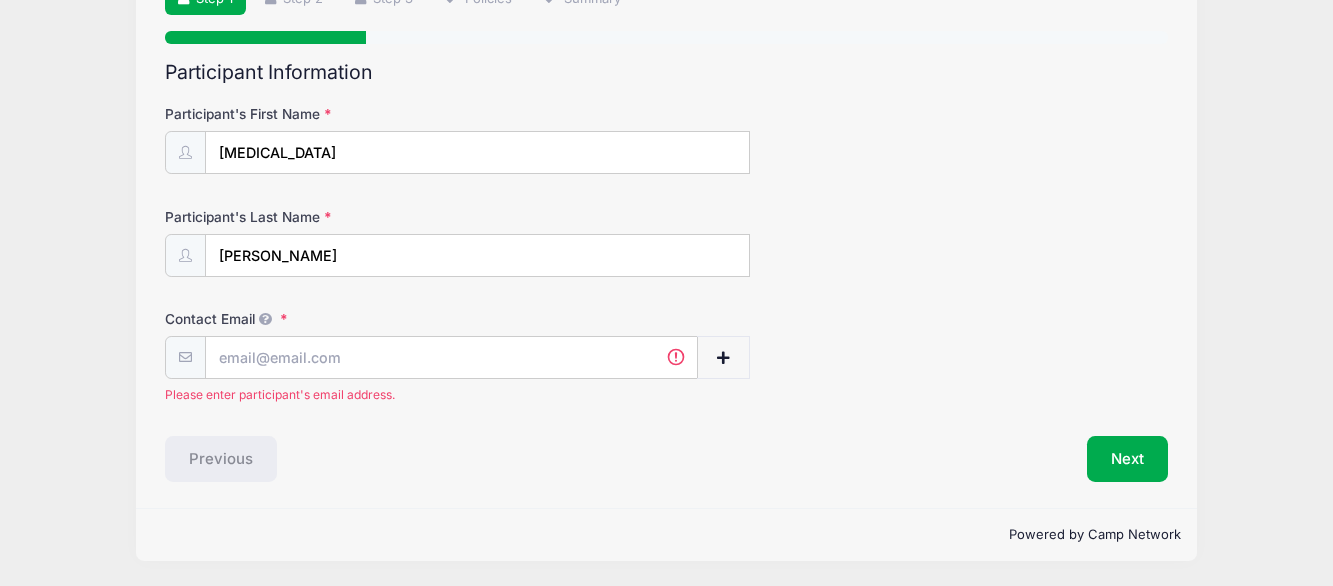 scroll, scrollTop: 0, scrollLeft: 0, axis: both 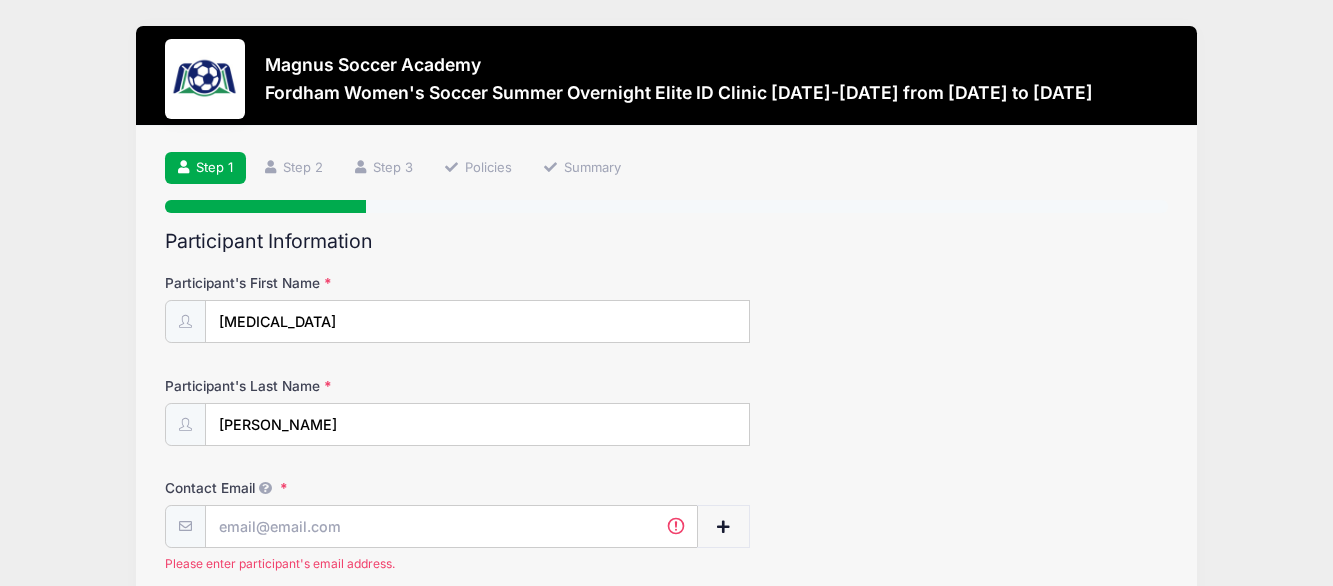 drag, startPoint x: 228, startPoint y: 88, endPoint x: 238, endPoint y: 86, distance: 10.198039 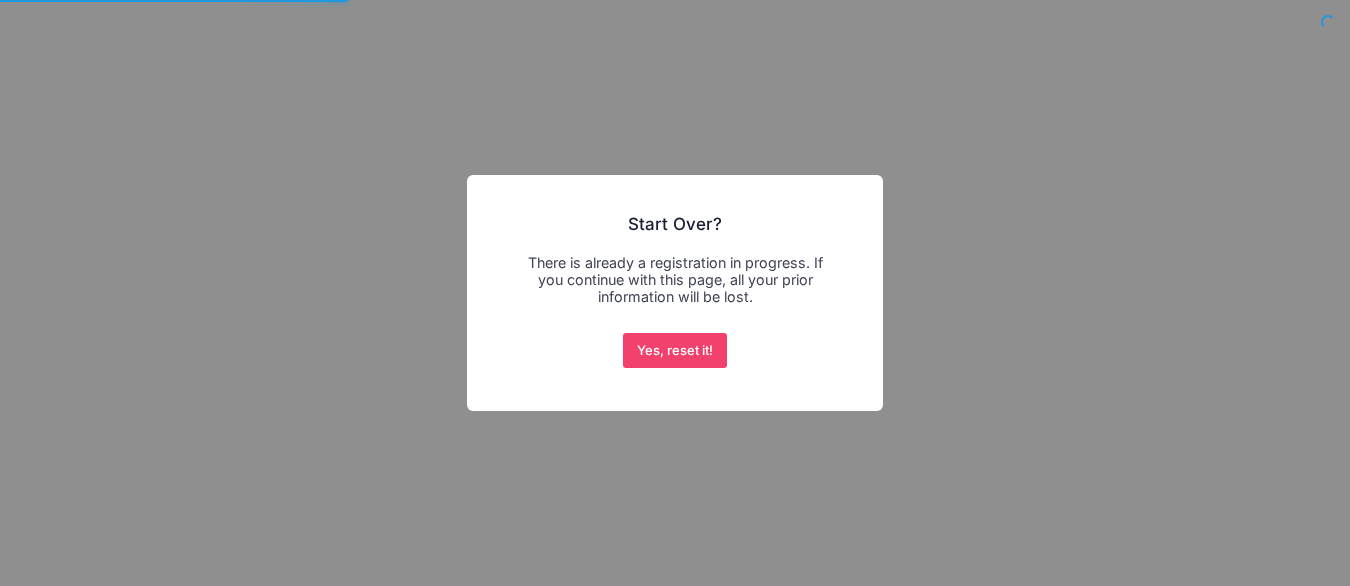 scroll, scrollTop: 0, scrollLeft: 0, axis: both 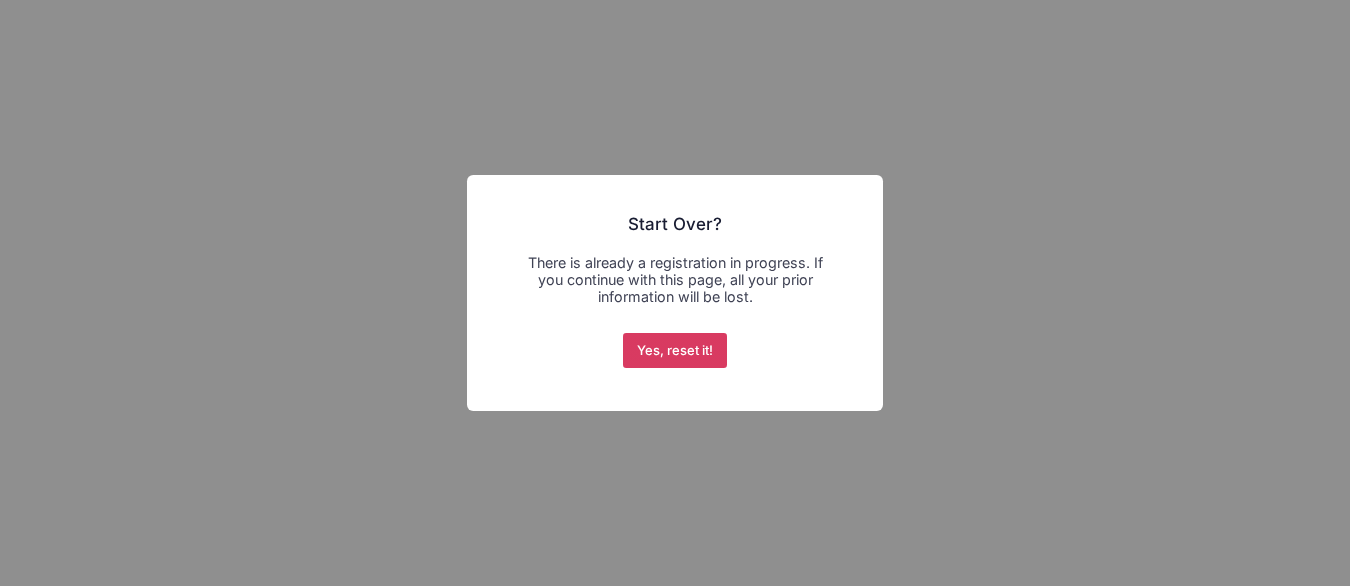 click on "Yes, reset it!" at bounding box center [675, 351] 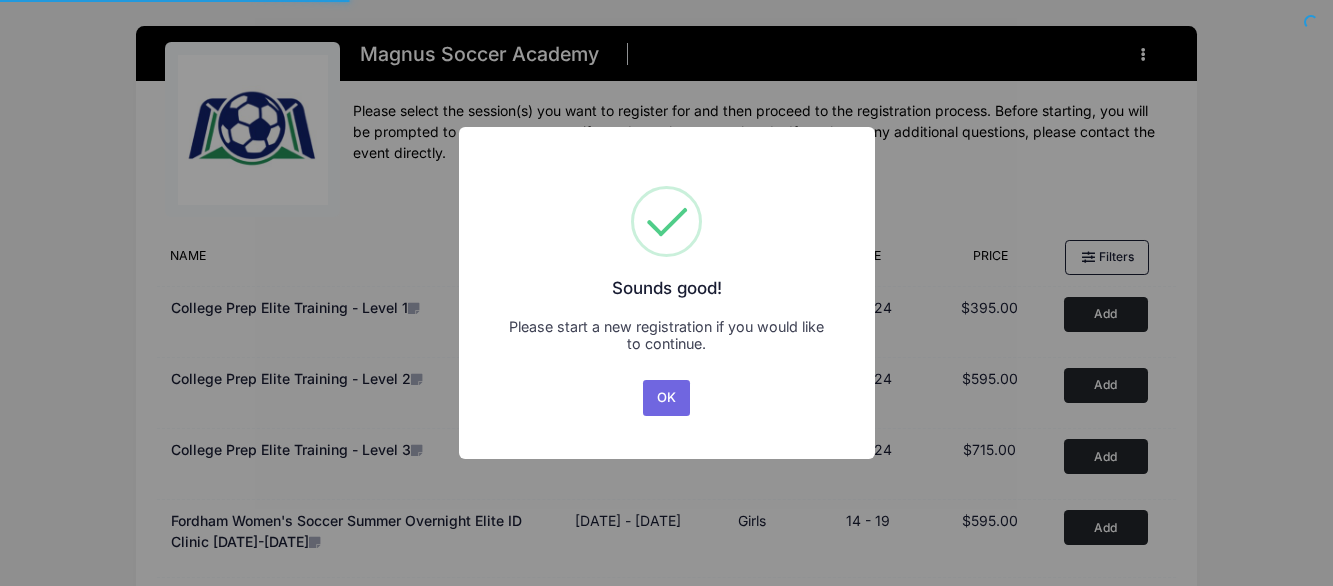 scroll, scrollTop: 0, scrollLeft: 0, axis: both 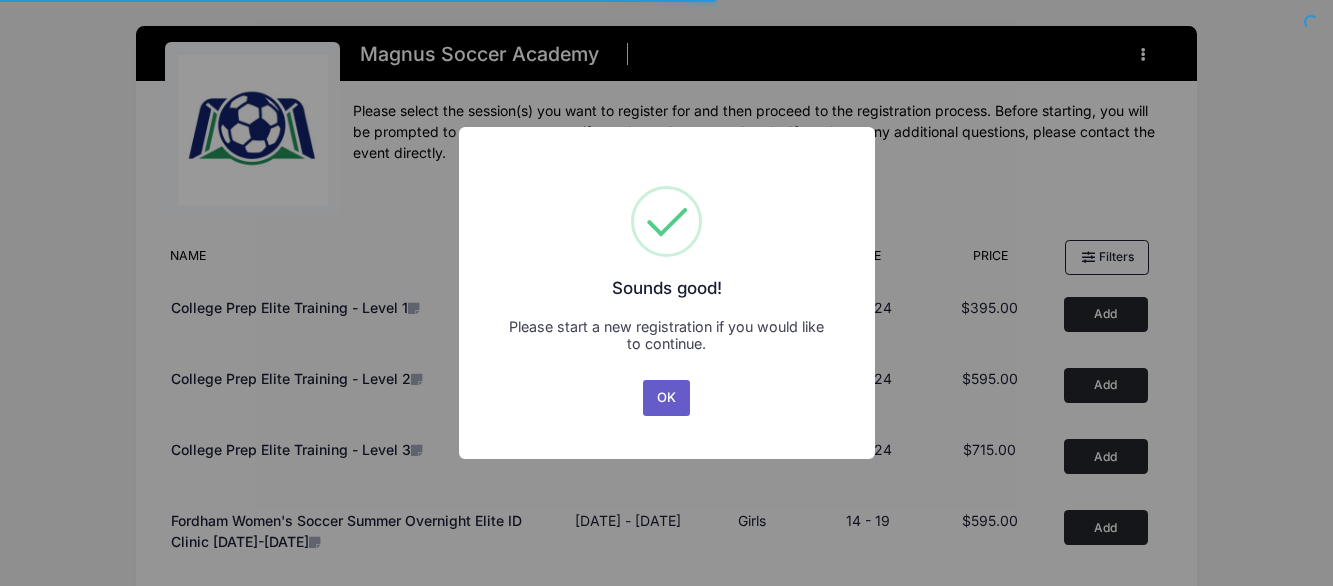 click on "OK" at bounding box center [667, 398] 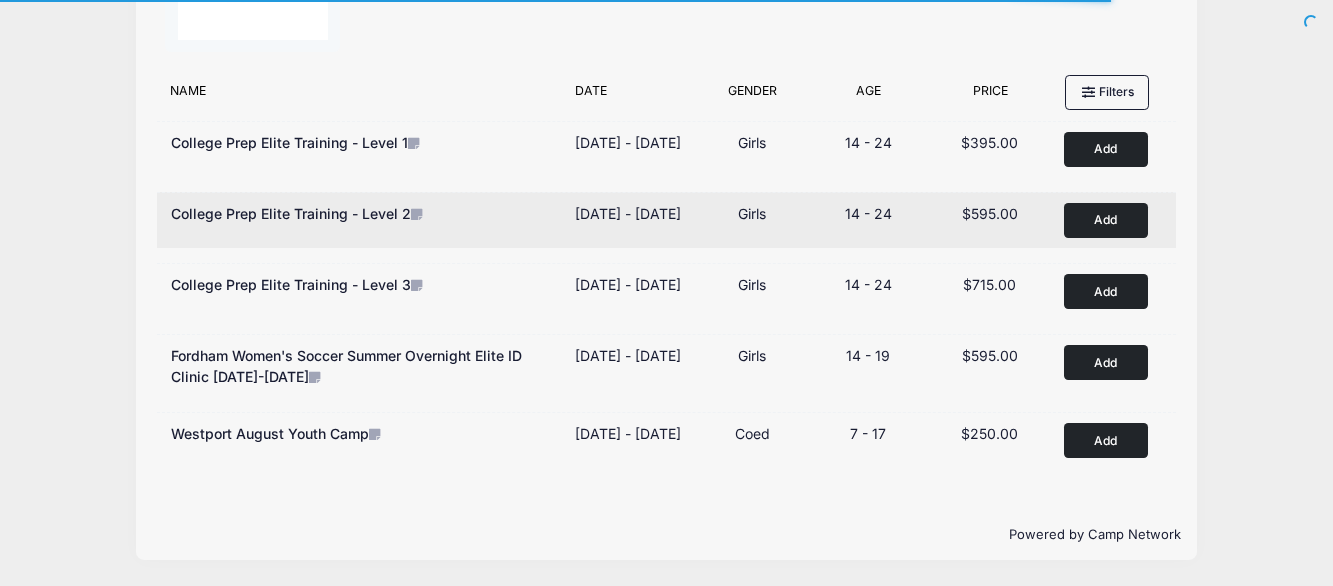 scroll, scrollTop: 0, scrollLeft: 0, axis: both 